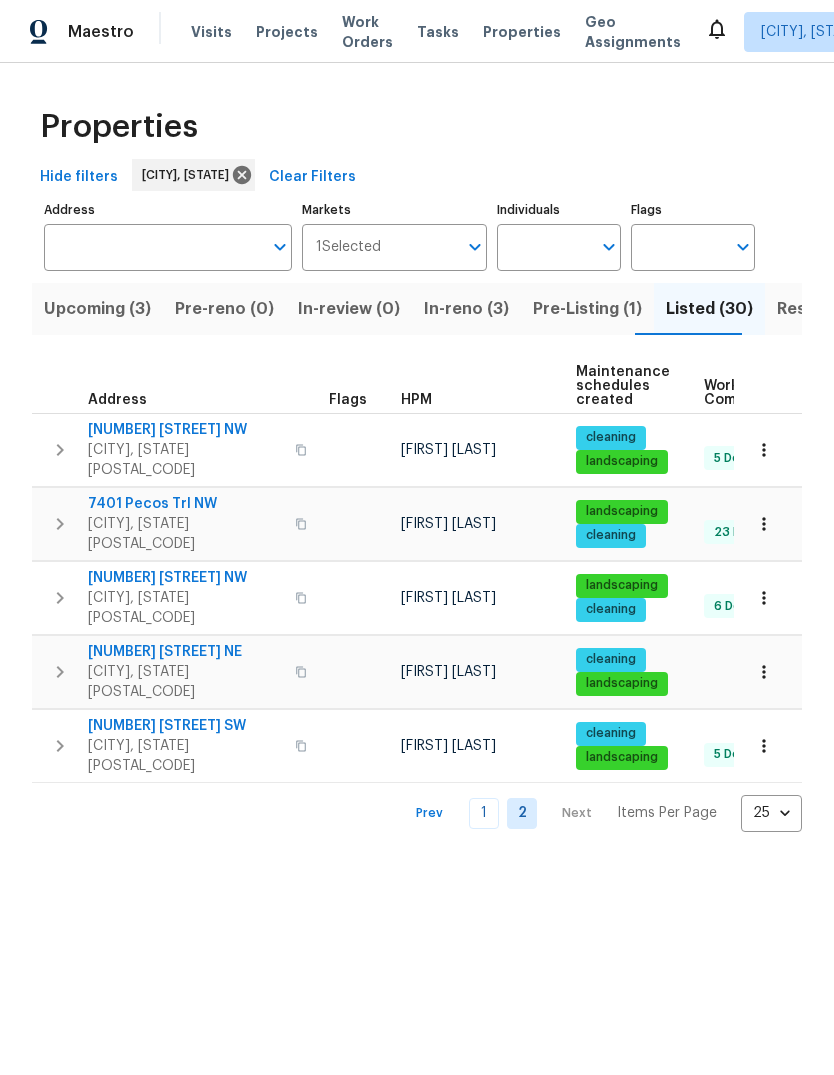 scroll, scrollTop: 0, scrollLeft: 0, axis: both 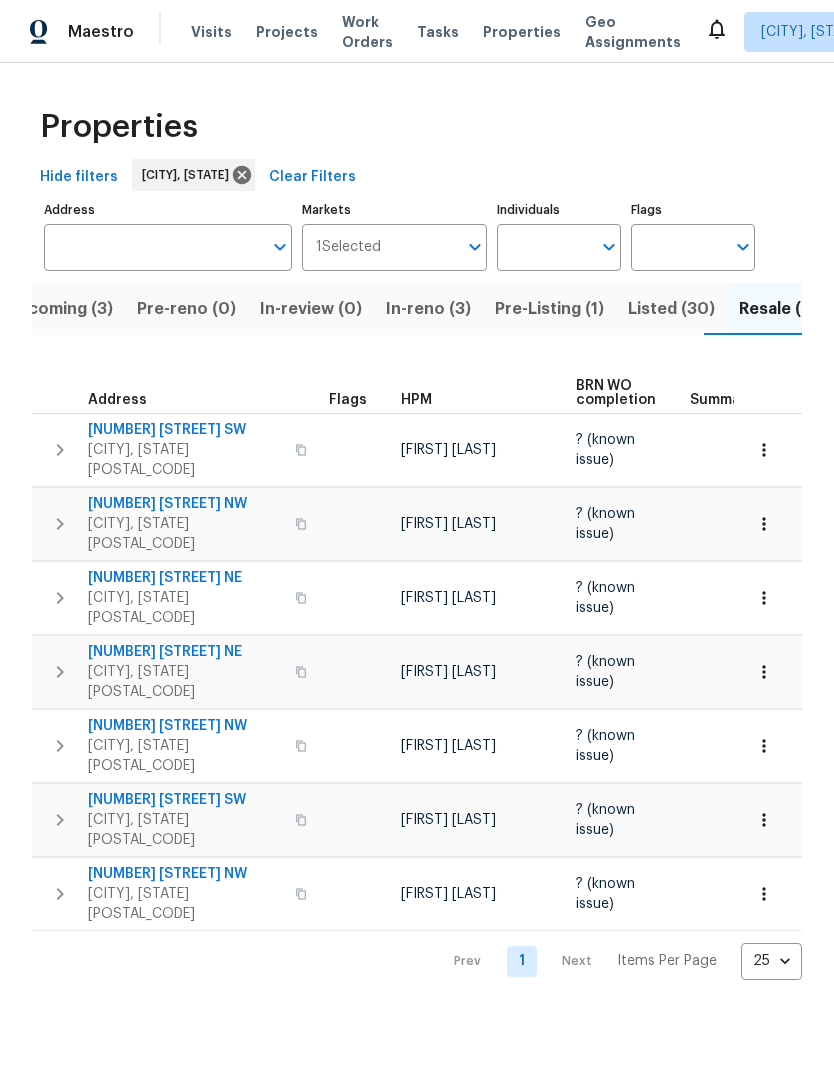 click on "Listed (30)" at bounding box center (671, 309) 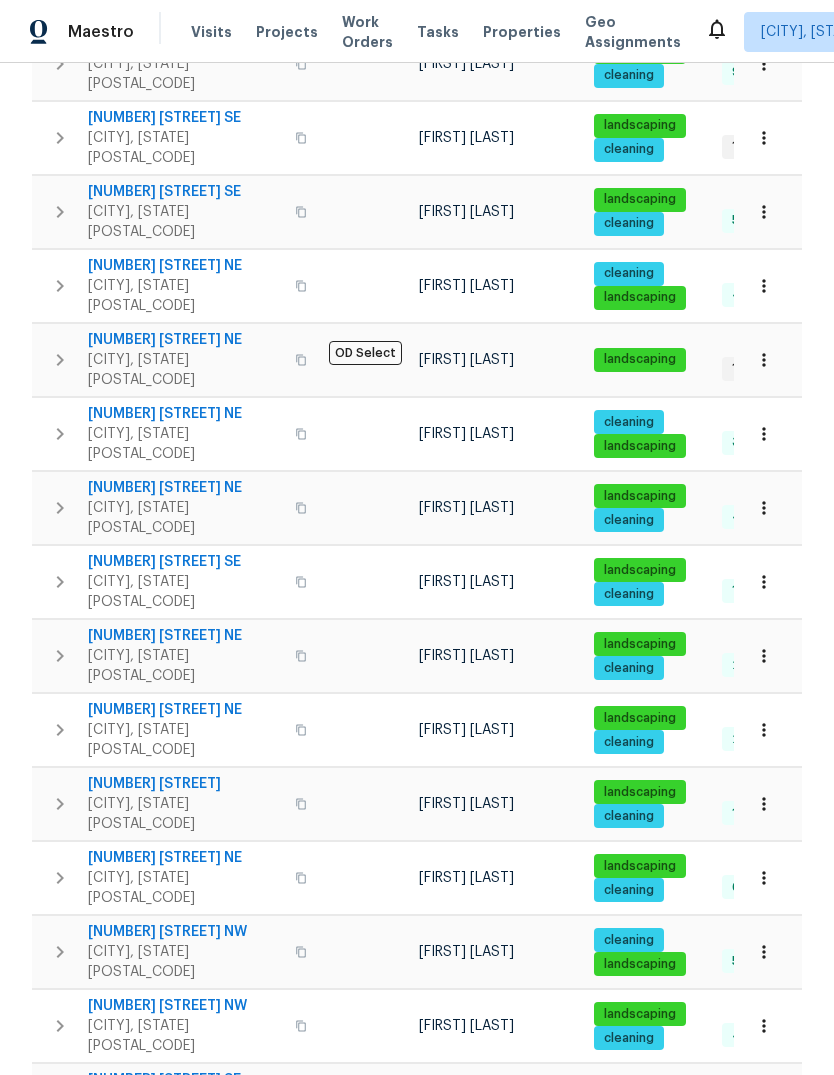 scroll, scrollTop: 903, scrollLeft: 0, axis: vertical 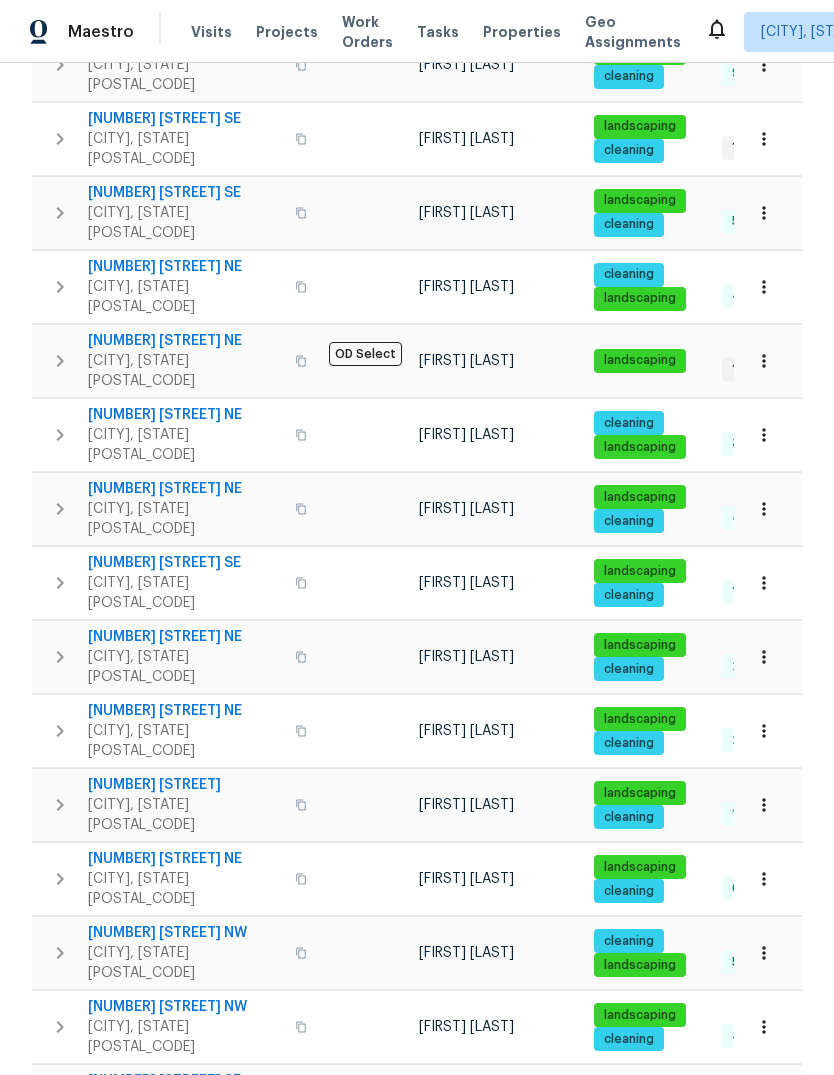 click 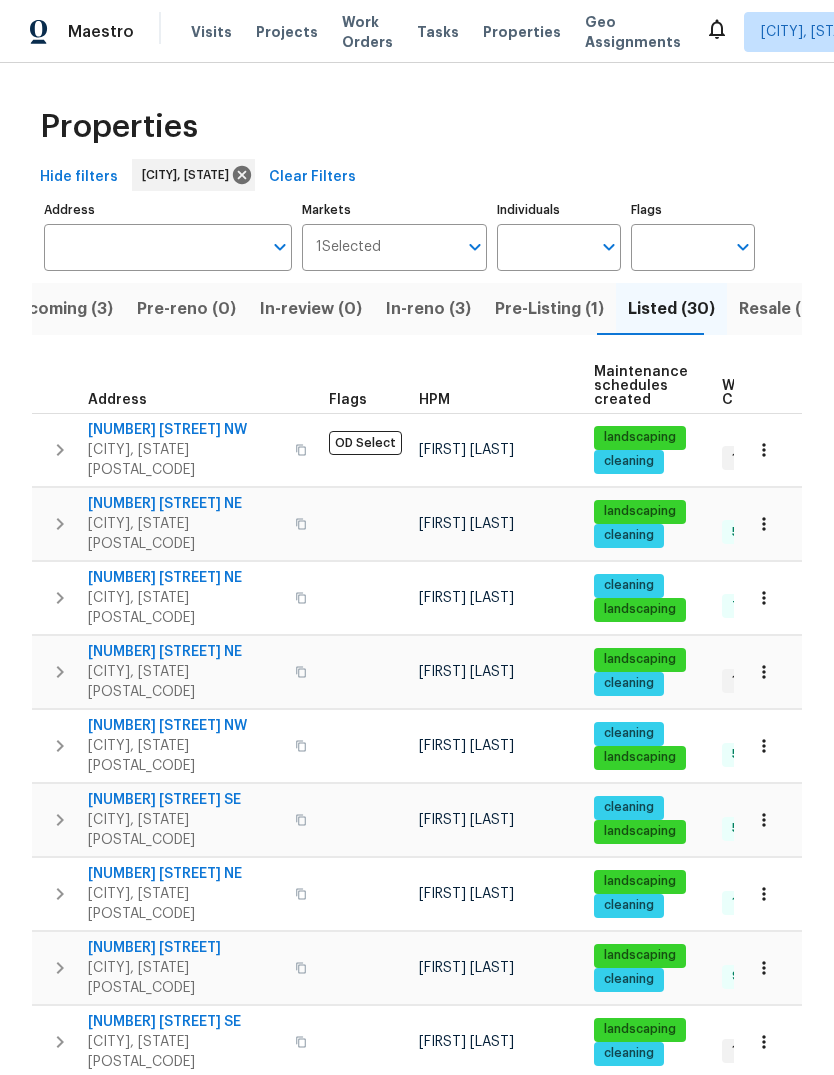 scroll, scrollTop: 0, scrollLeft: 0, axis: both 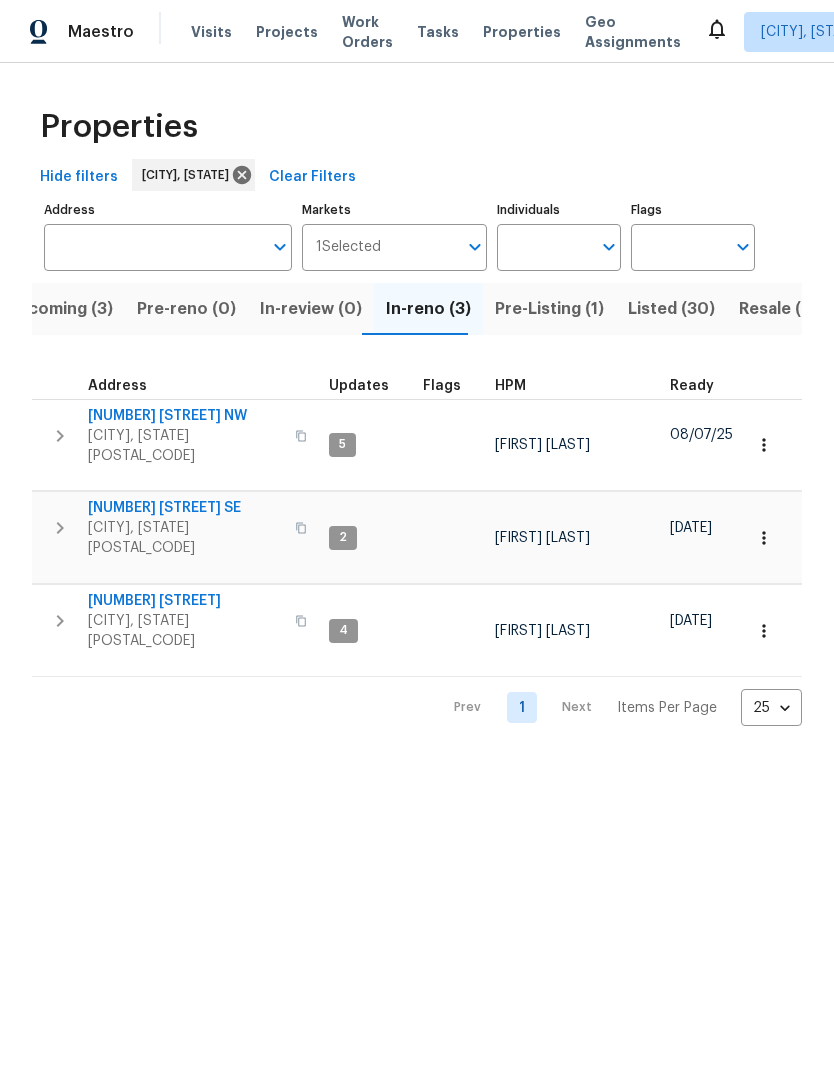click at bounding box center (301, 528) 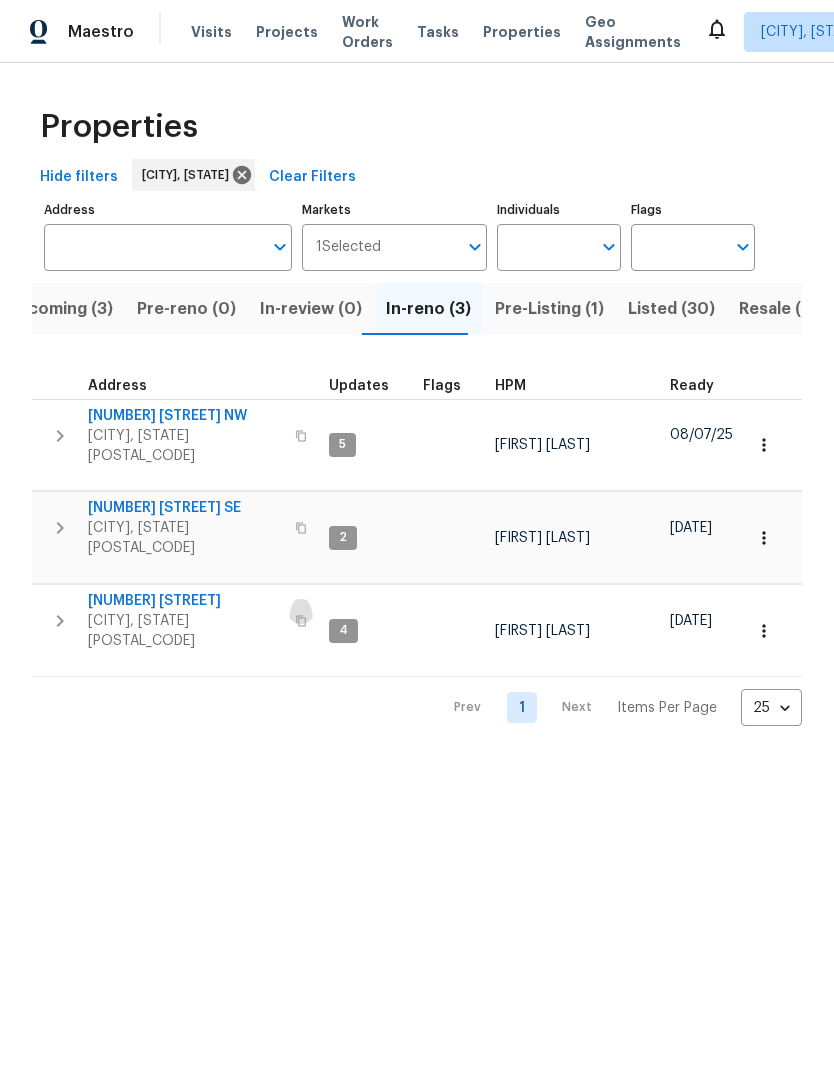click 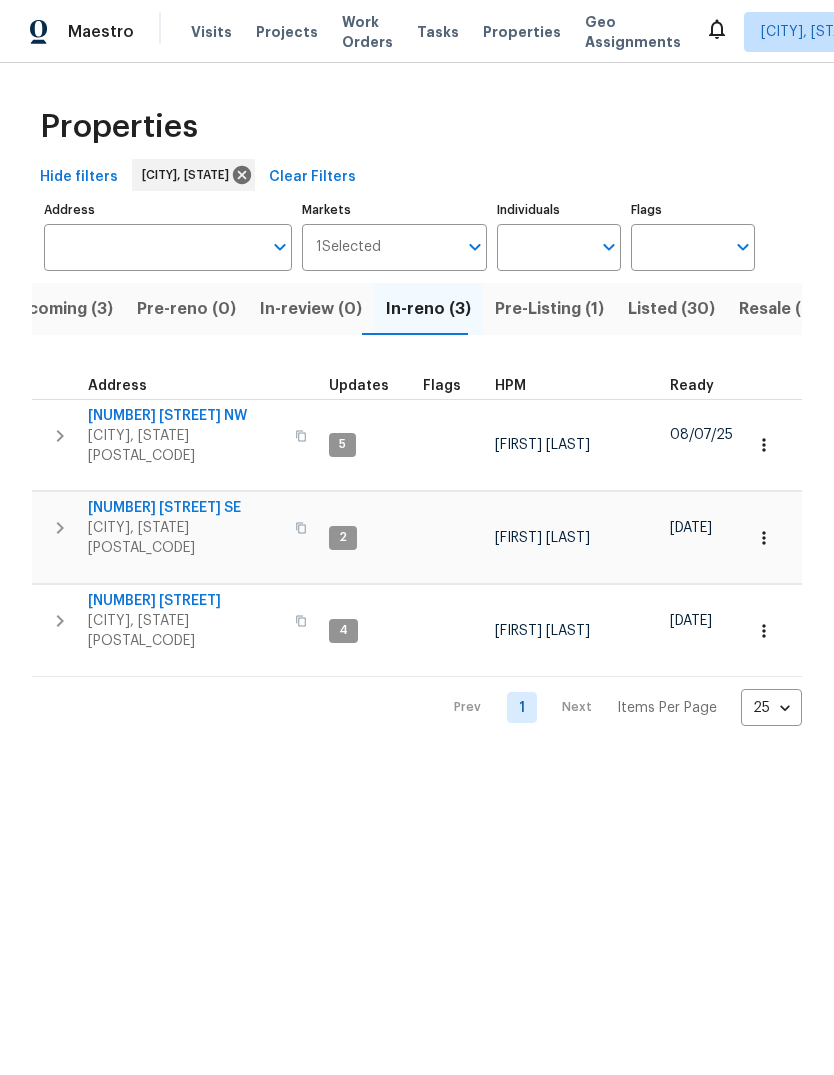 click on "Visits" at bounding box center (211, 32) 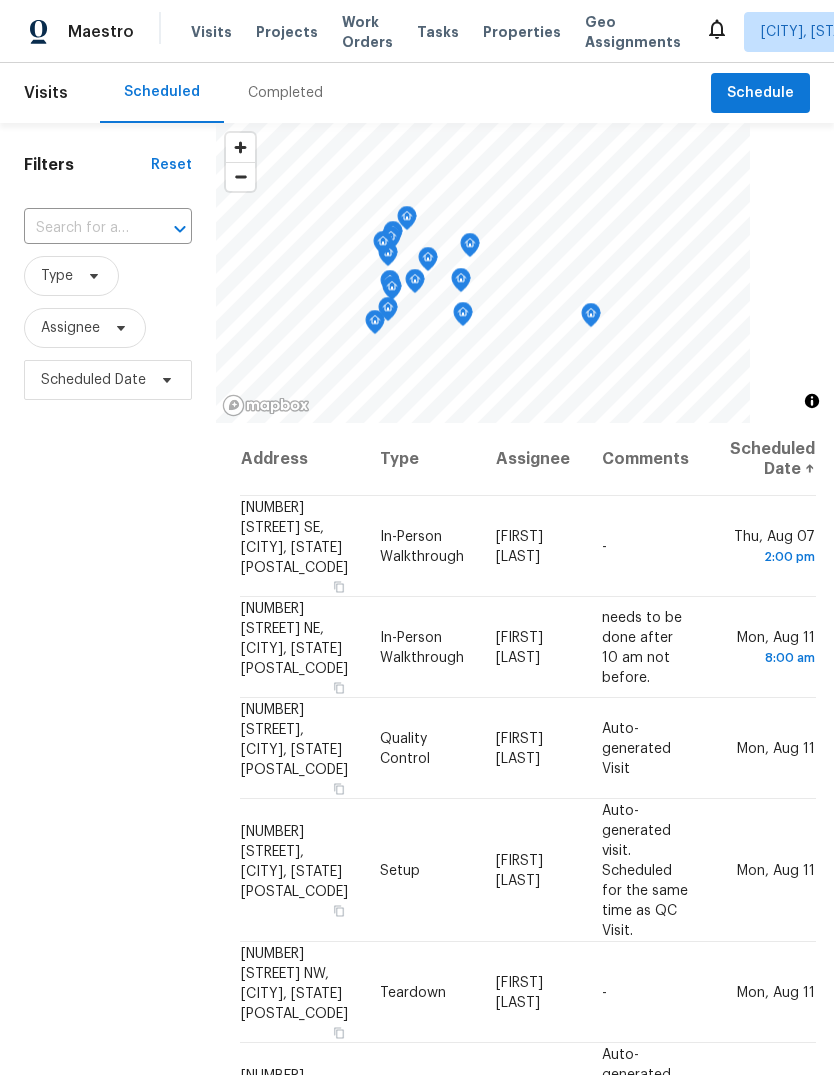 click on "Properties" at bounding box center (522, 32) 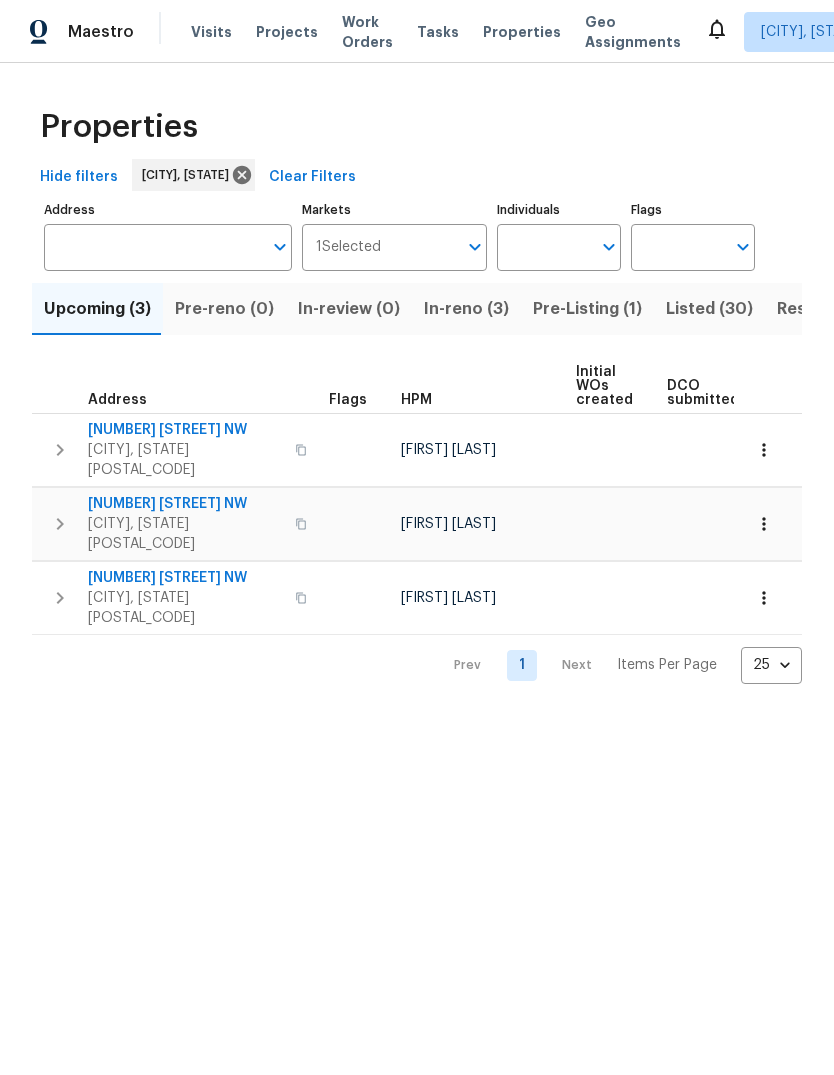 click on "Listed (30)" at bounding box center [709, 309] 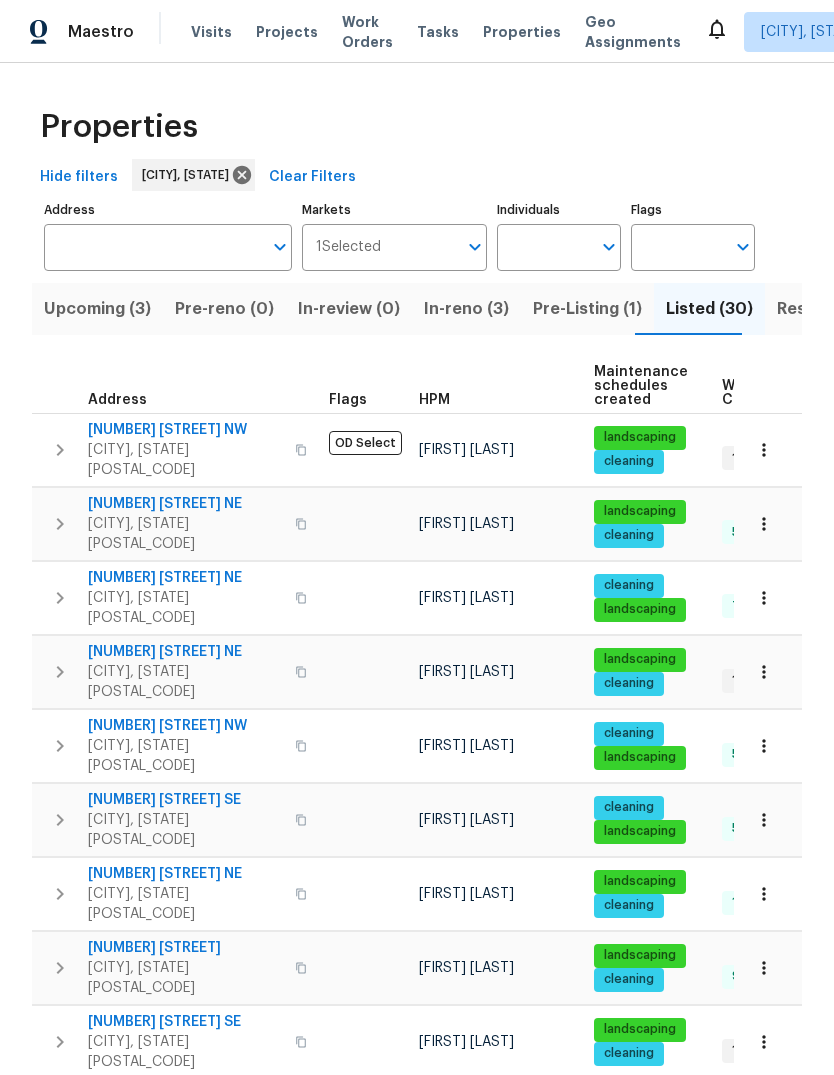 click 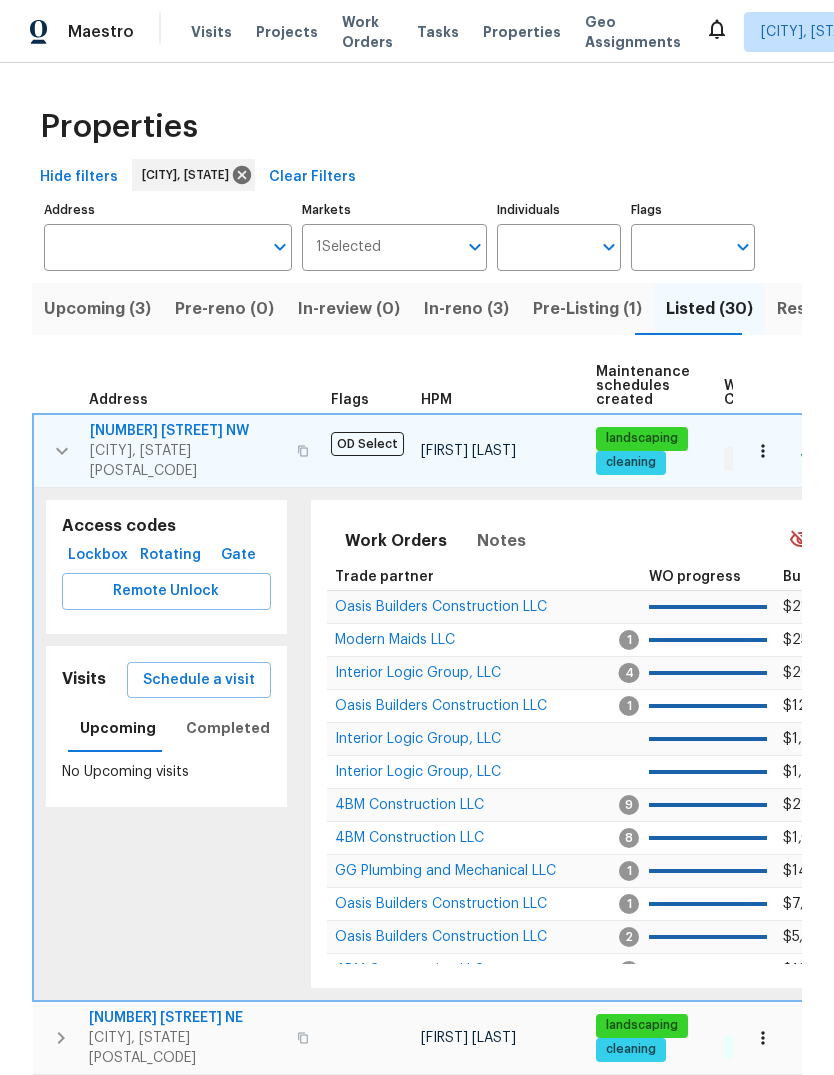 click on "Schedule a visit" at bounding box center (199, 680) 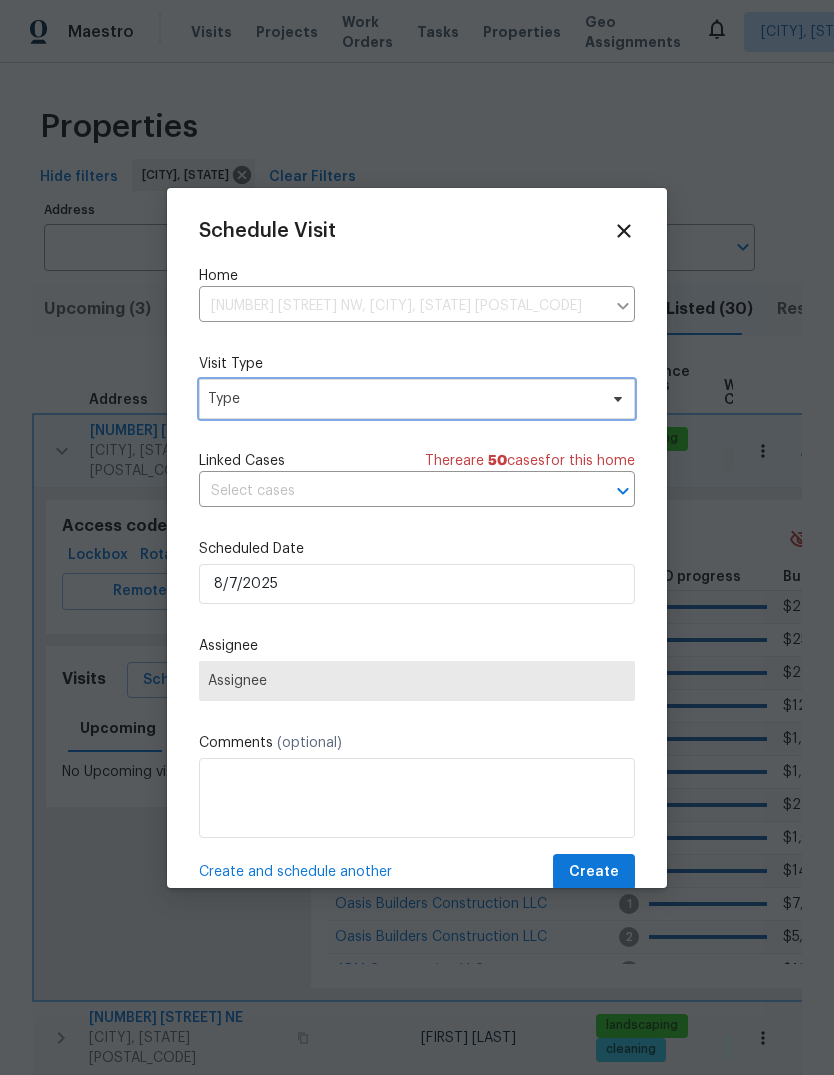 click on "Type" at bounding box center (402, 399) 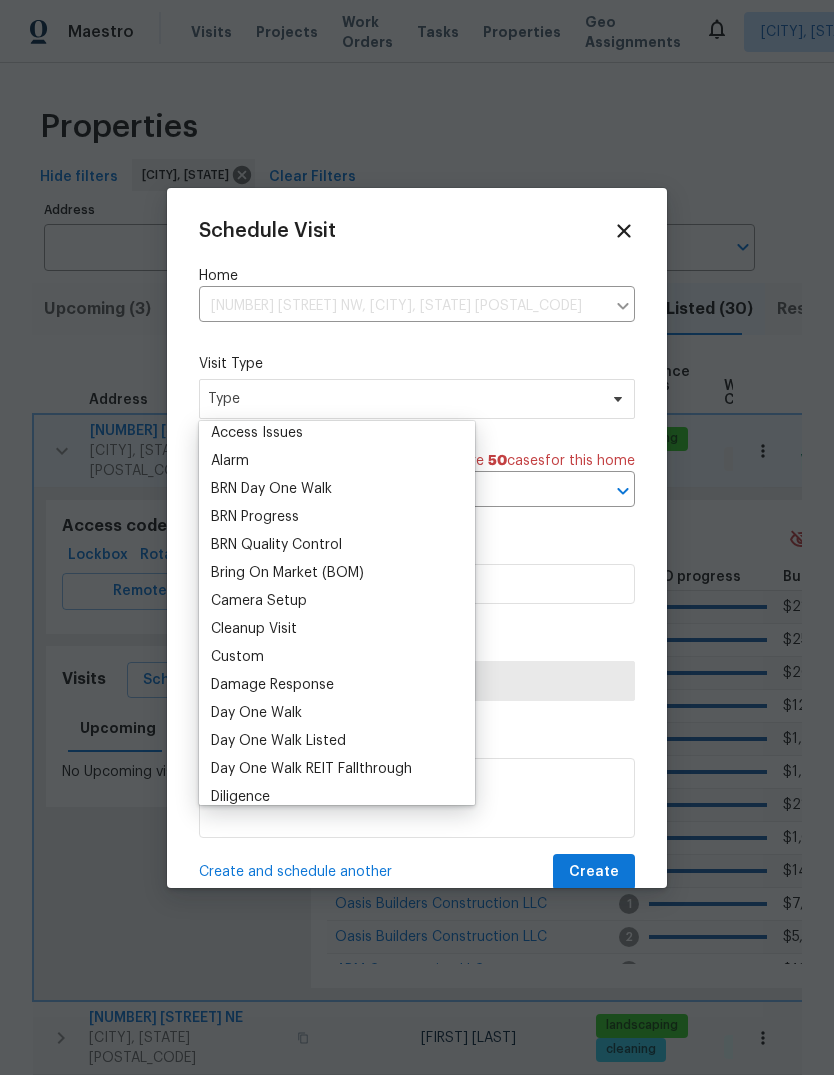 scroll, scrollTop: 103, scrollLeft: 0, axis: vertical 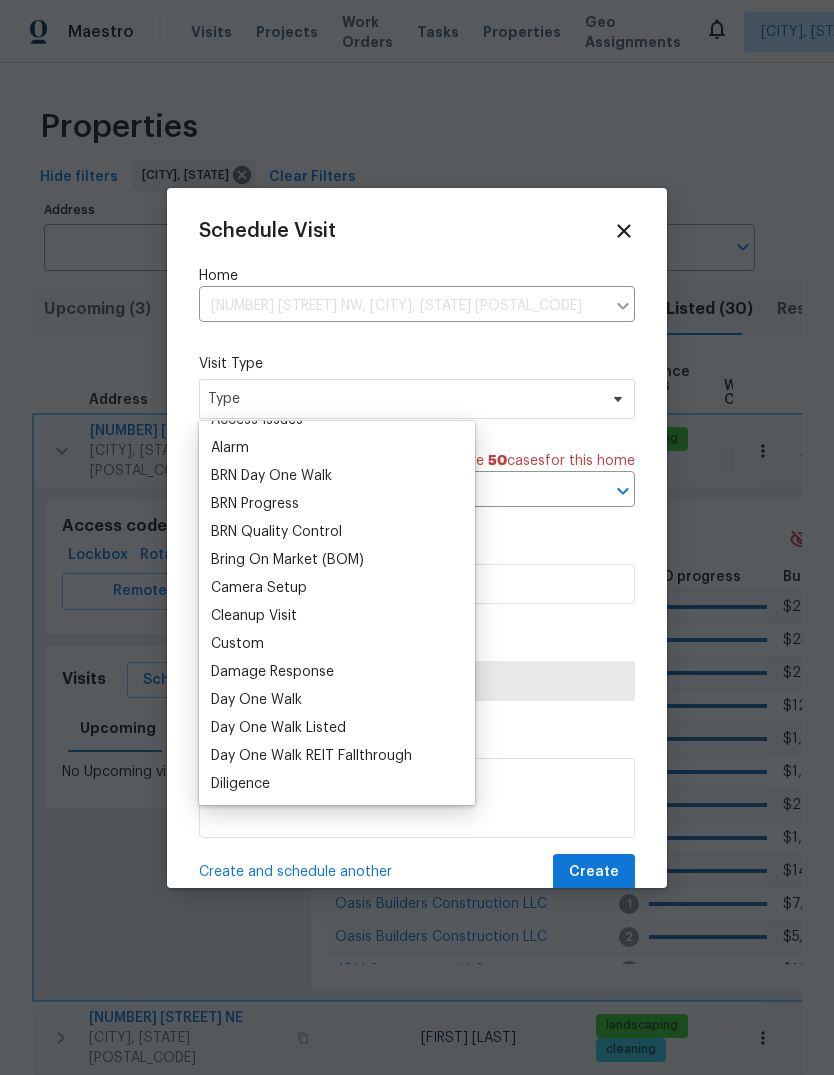 click on "Custom" at bounding box center [237, 644] 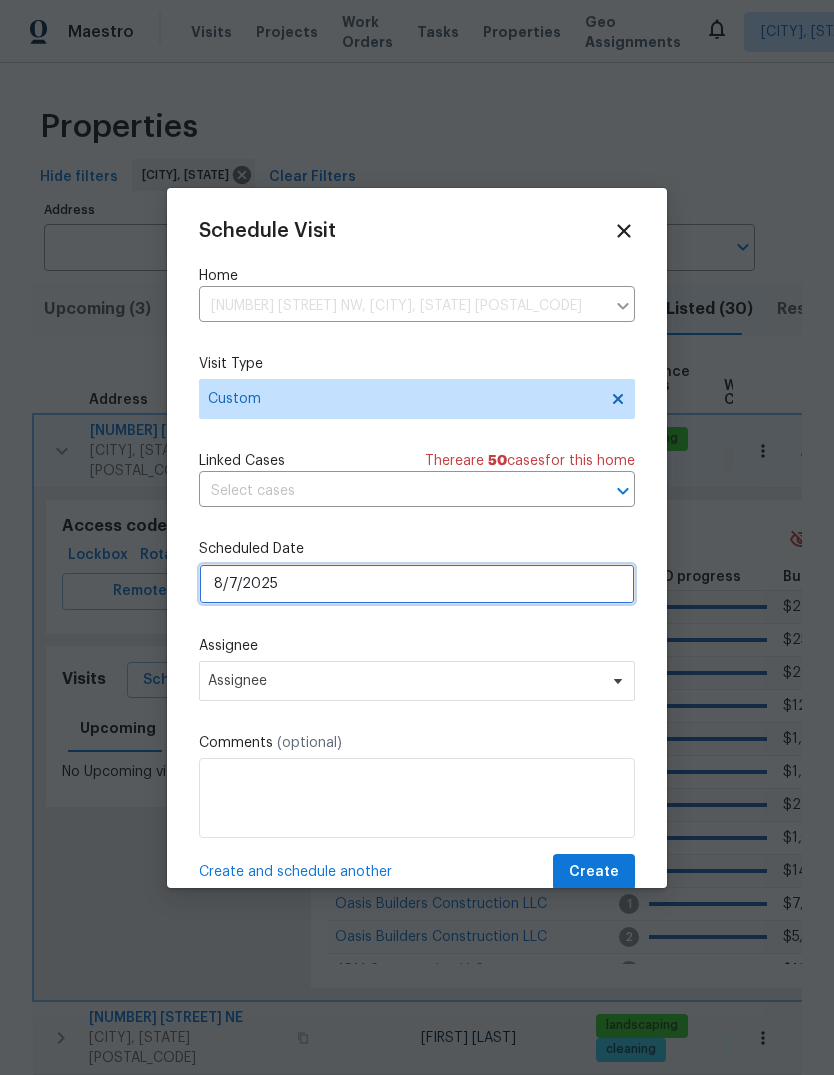 click on "8/7/2025" at bounding box center (417, 584) 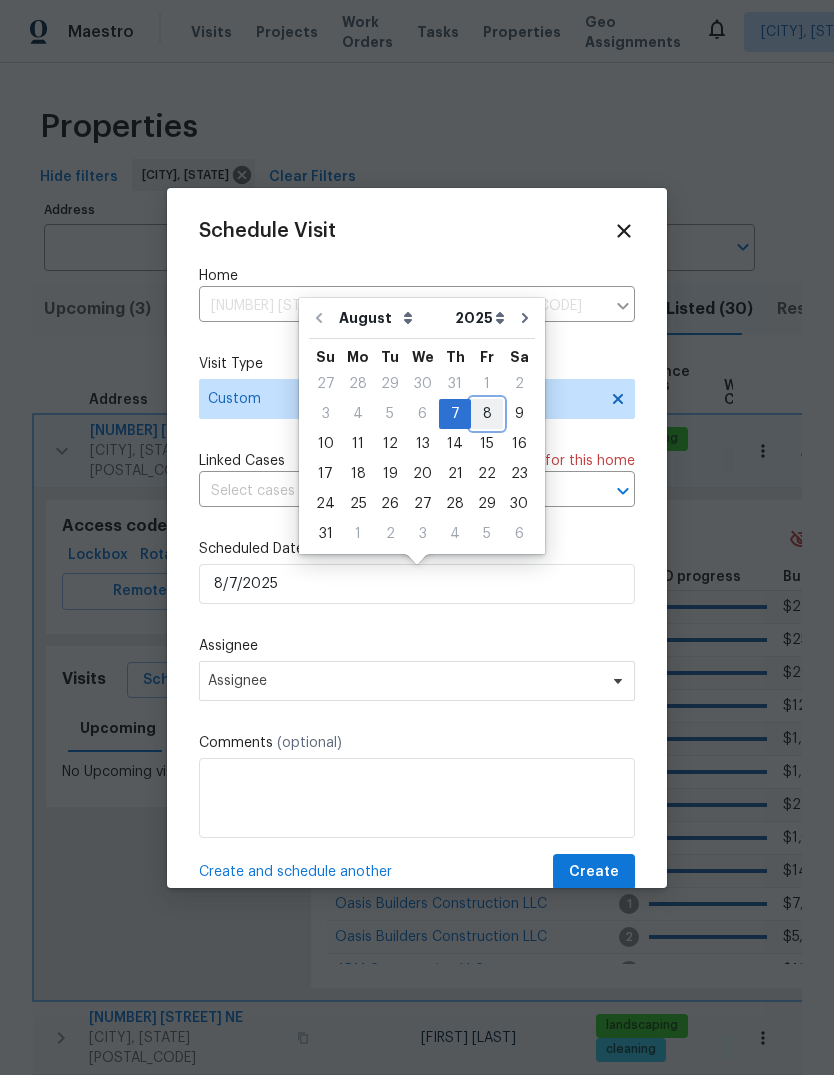 click on "8" at bounding box center (487, 414) 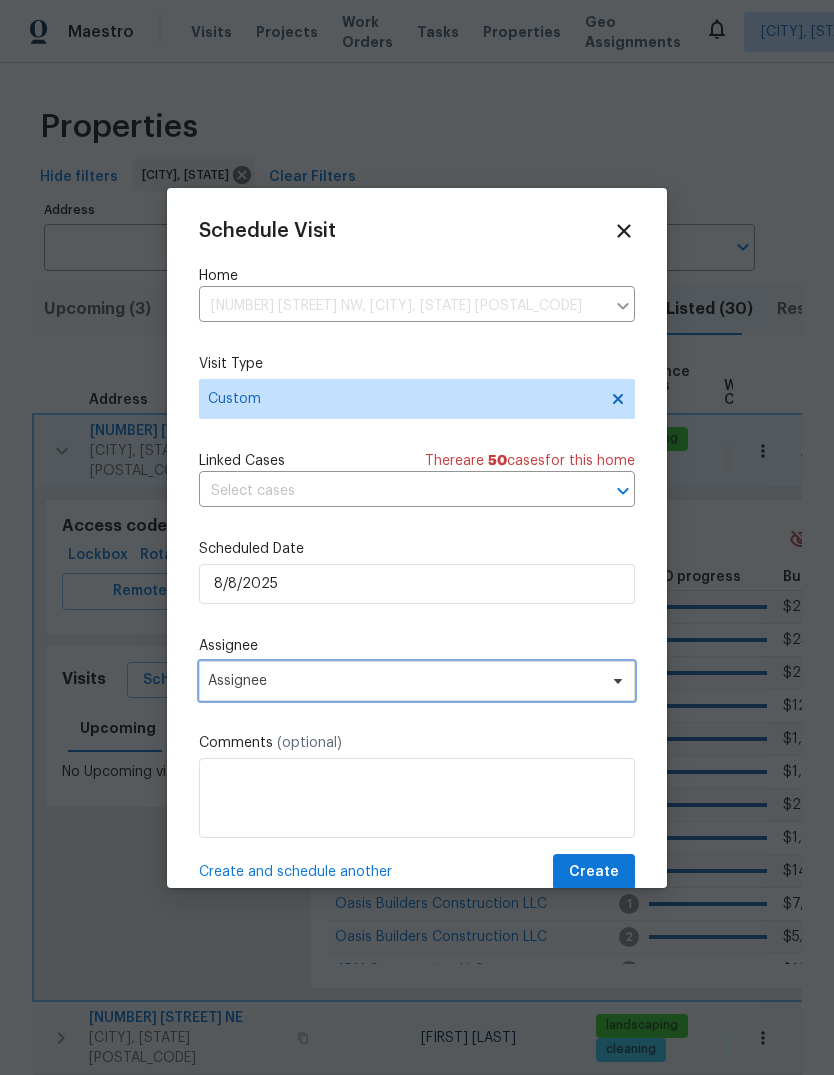 click on "Assignee" at bounding box center [404, 681] 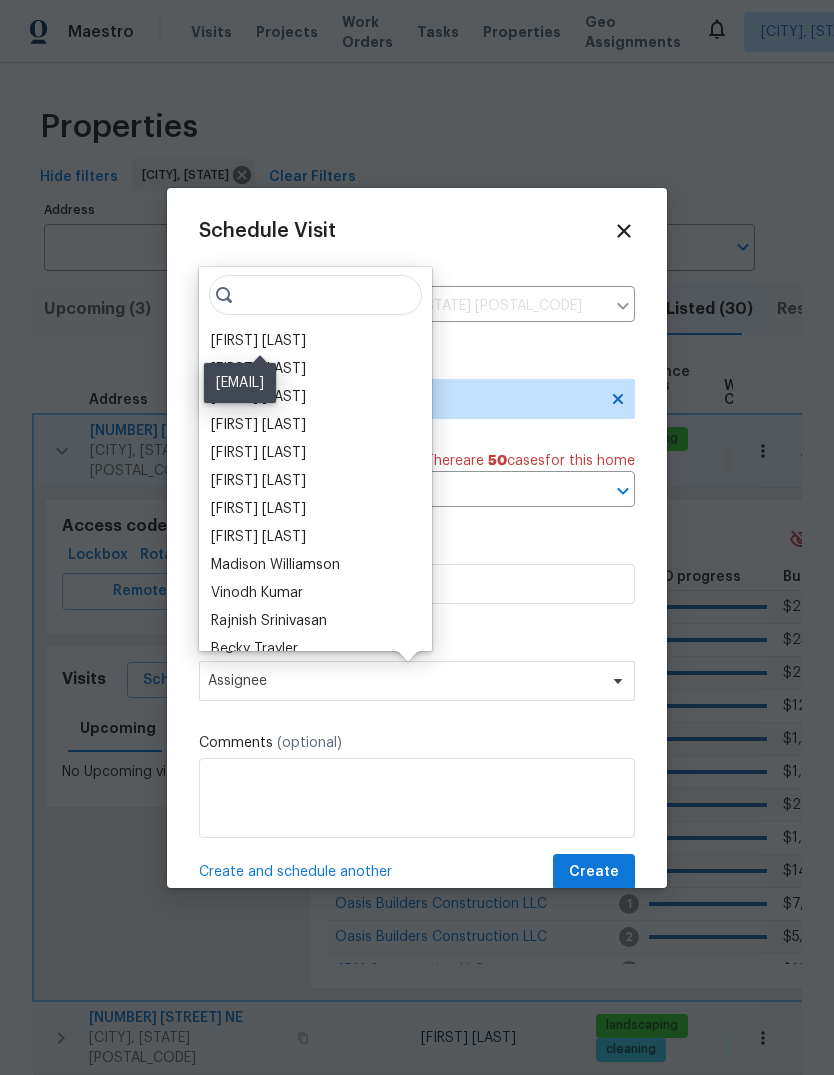 click on "[FIRST] [LAST]" at bounding box center (258, 341) 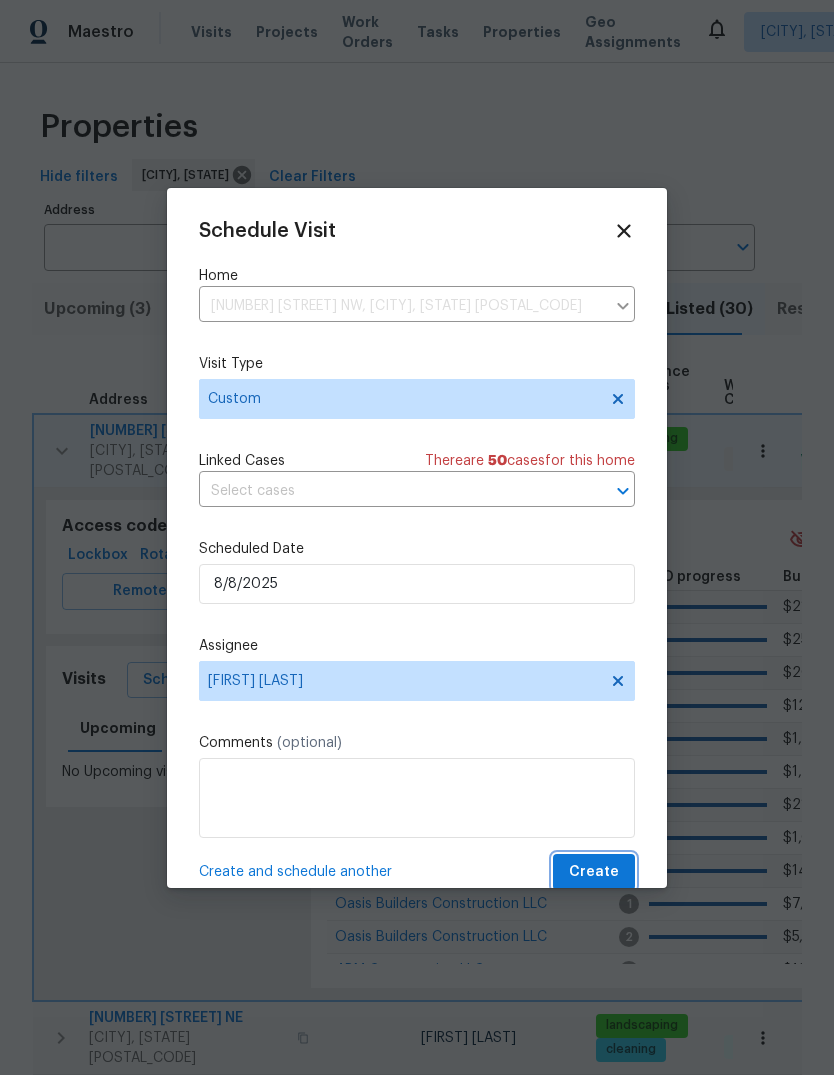 click on "Create" at bounding box center [594, 872] 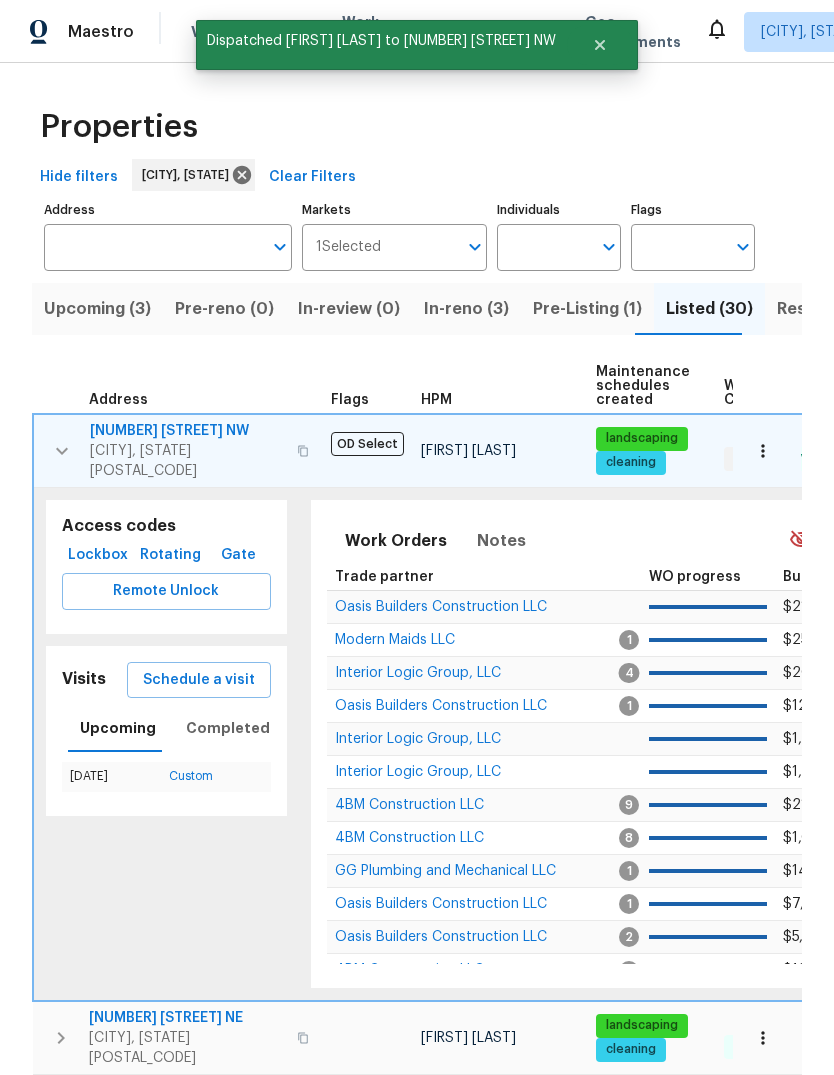 click 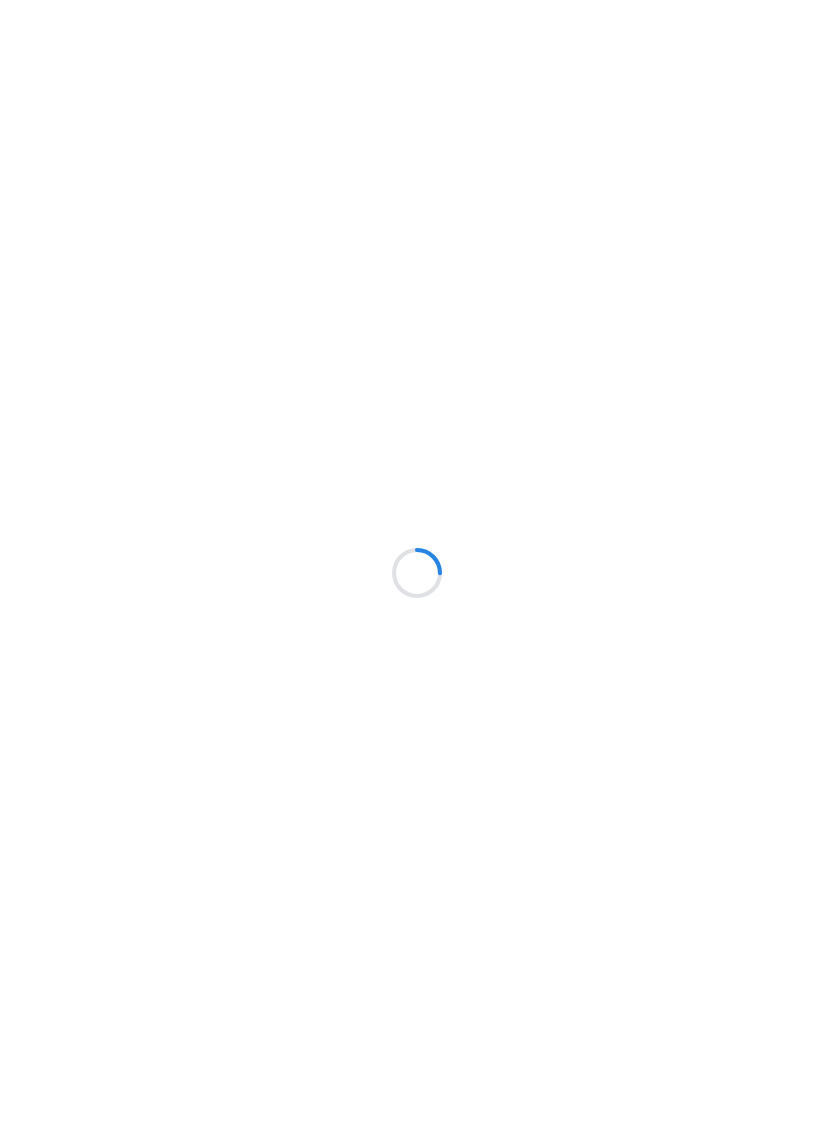 scroll, scrollTop: 0, scrollLeft: 0, axis: both 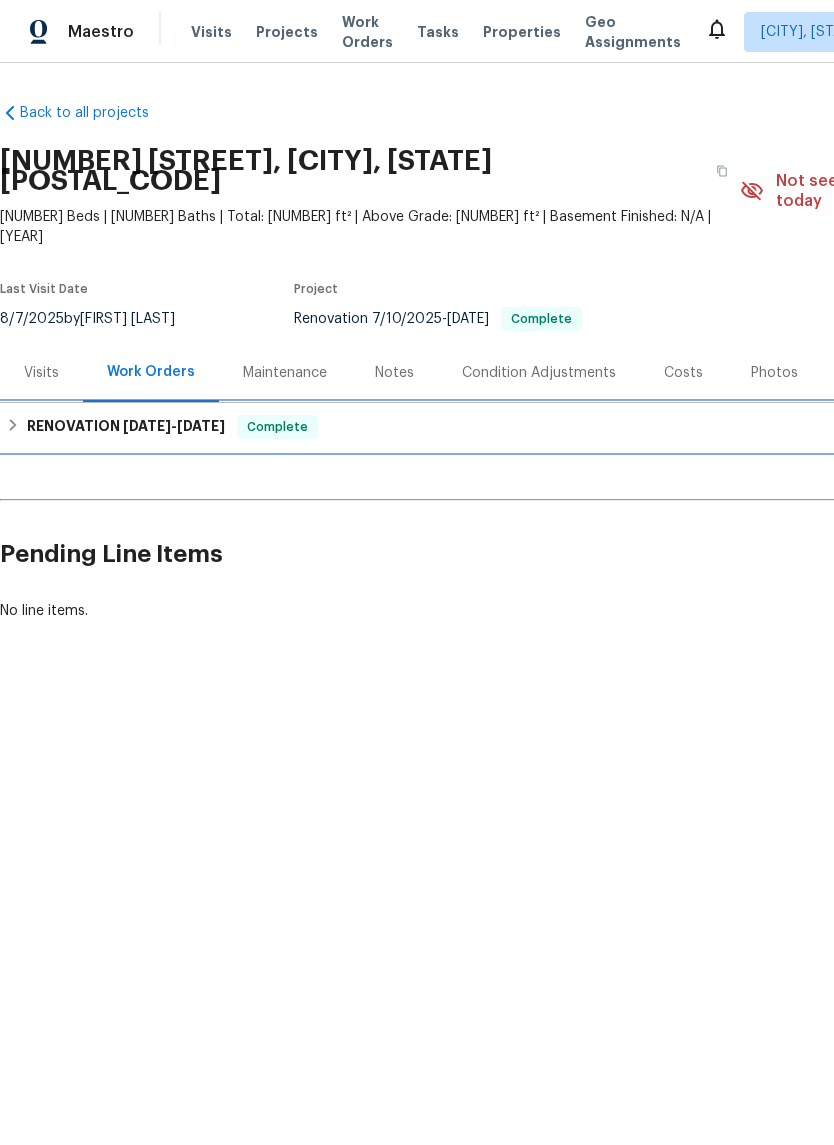 click on "[DATE]" at bounding box center [147, 426] 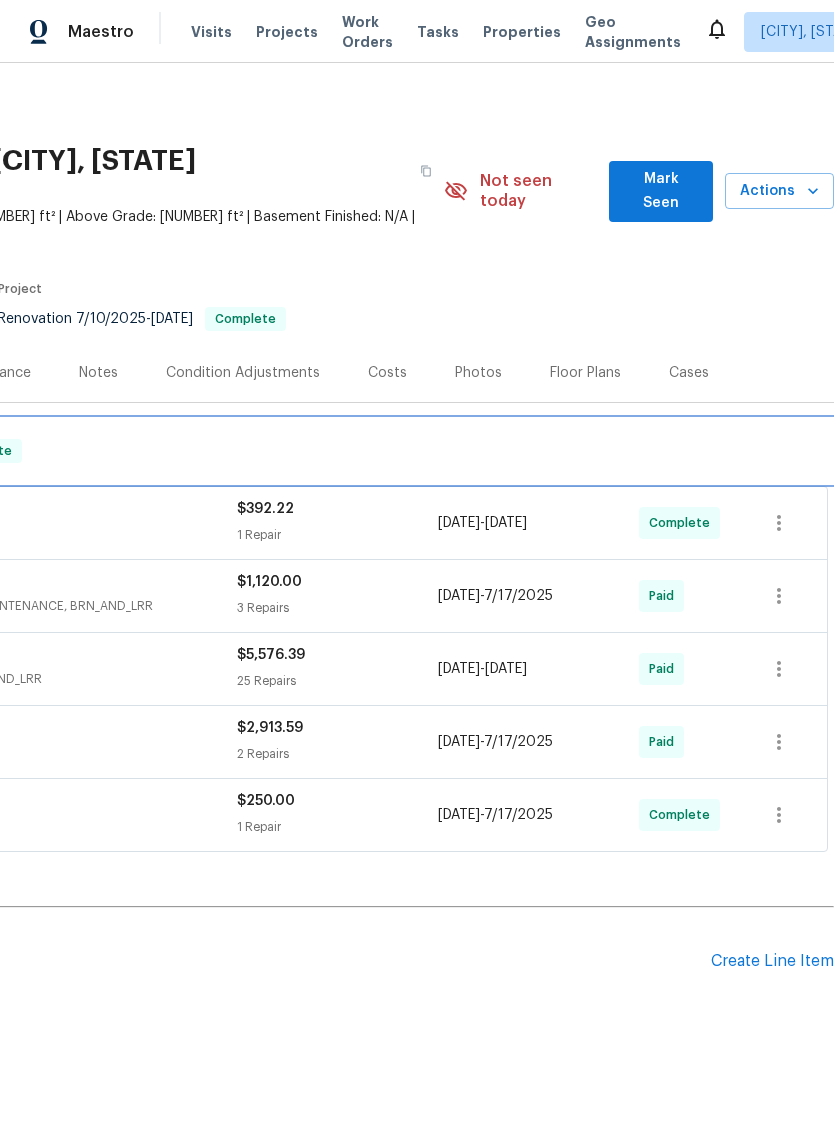 scroll, scrollTop: 0, scrollLeft: 296, axis: horizontal 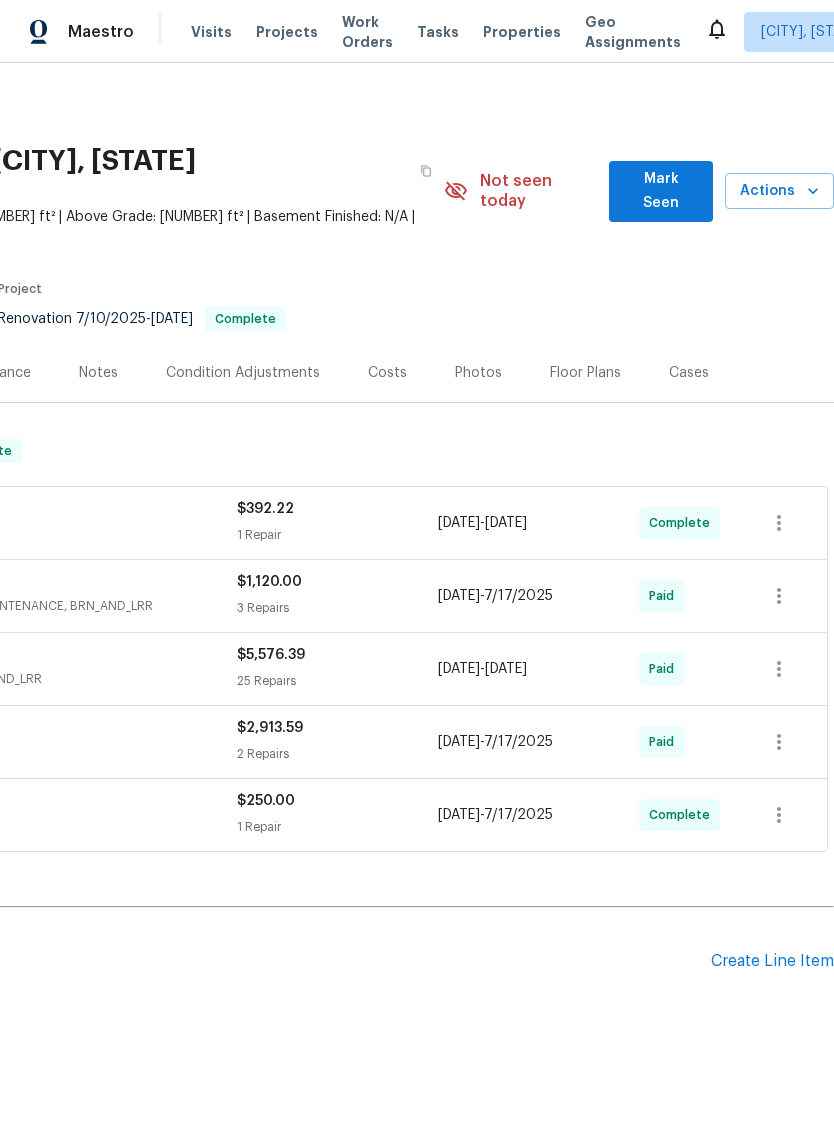 click on "Mark Seen" at bounding box center (661, 191) 